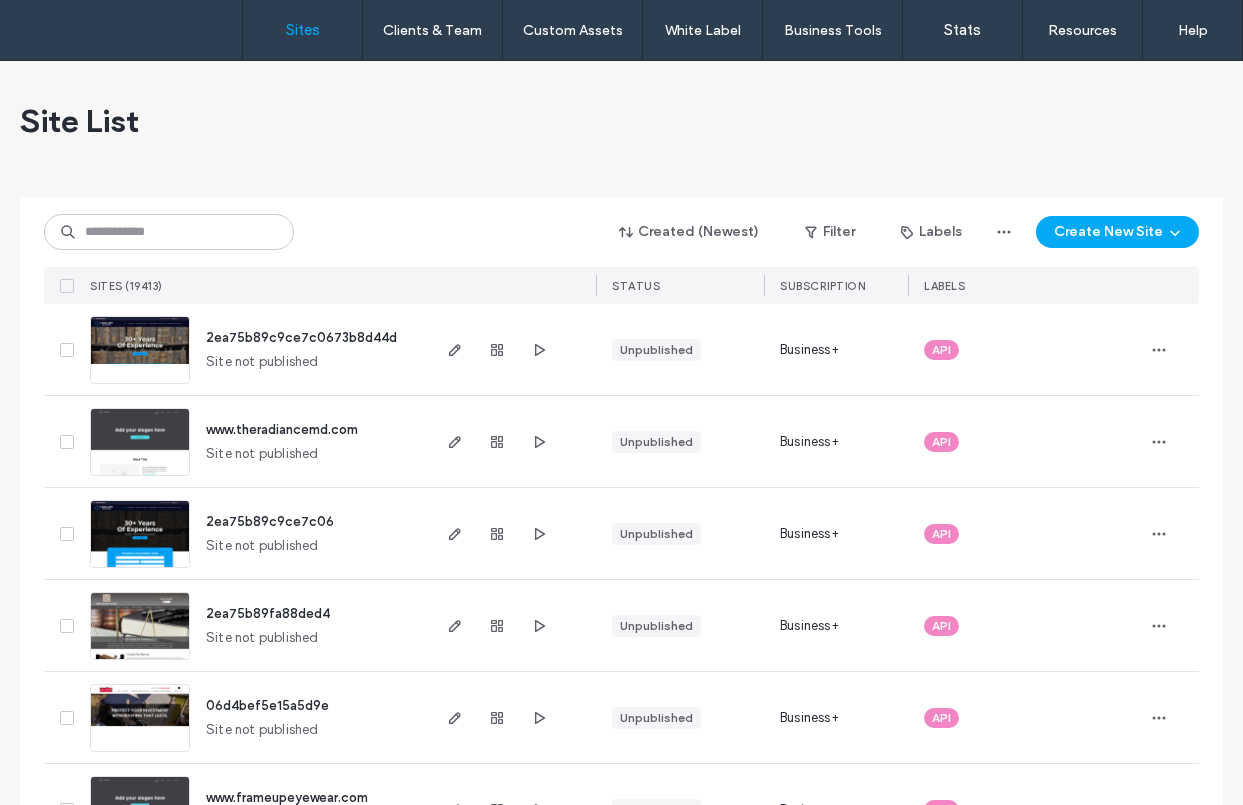 scroll, scrollTop: 0, scrollLeft: 0, axis: both 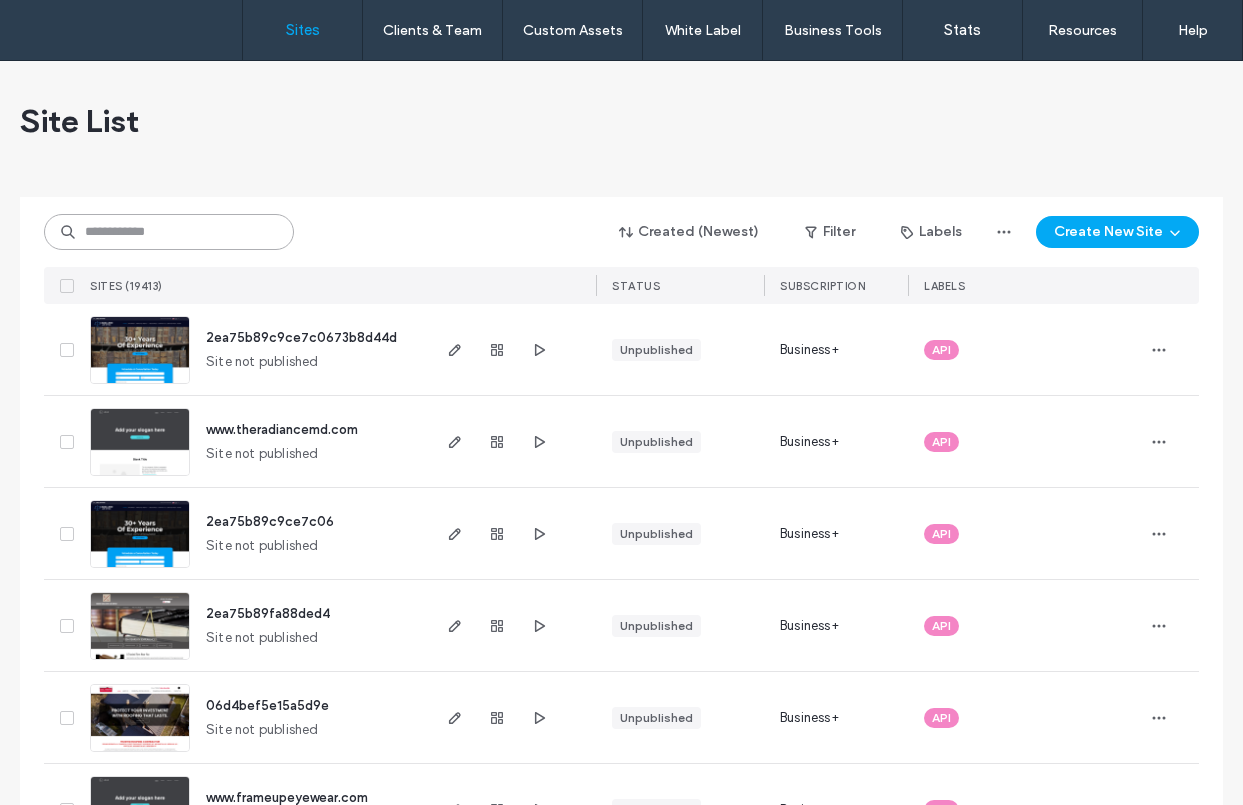 click at bounding box center [169, 232] 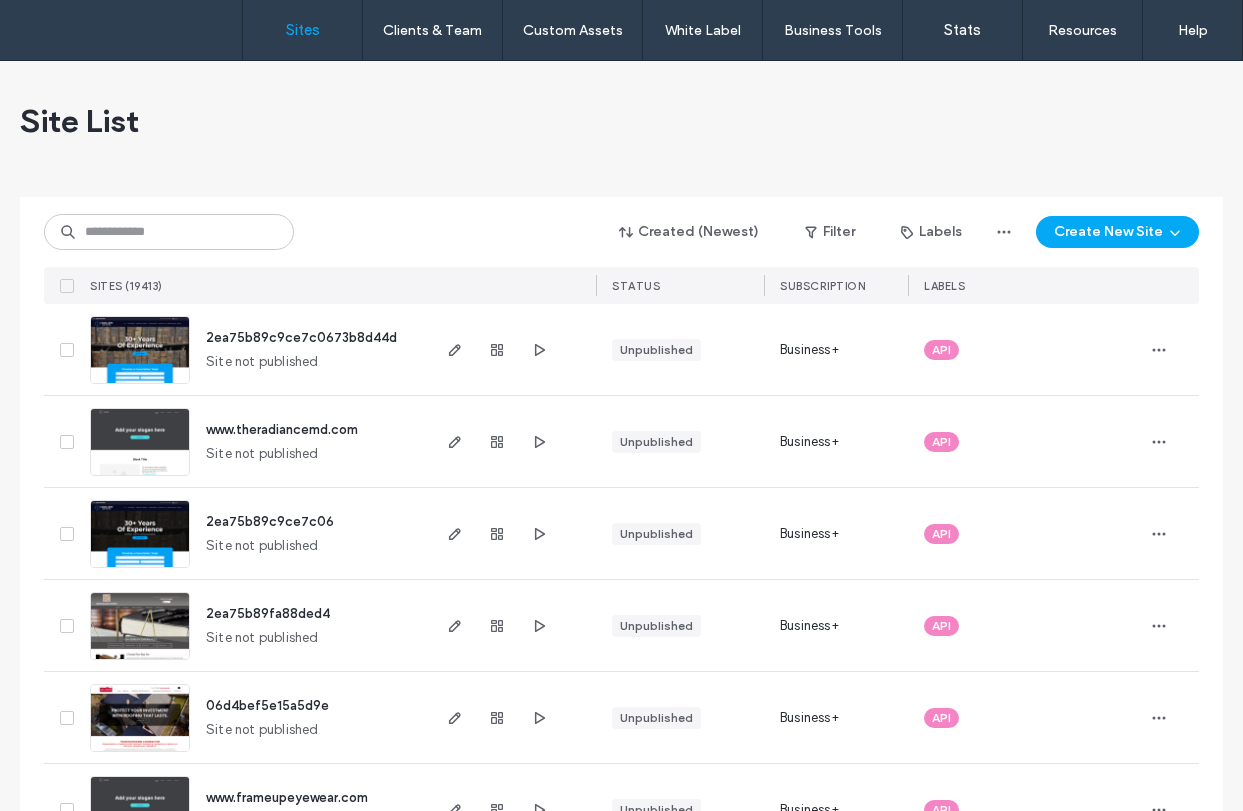 scroll, scrollTop: 0, scrollLeft: 0, axis: both 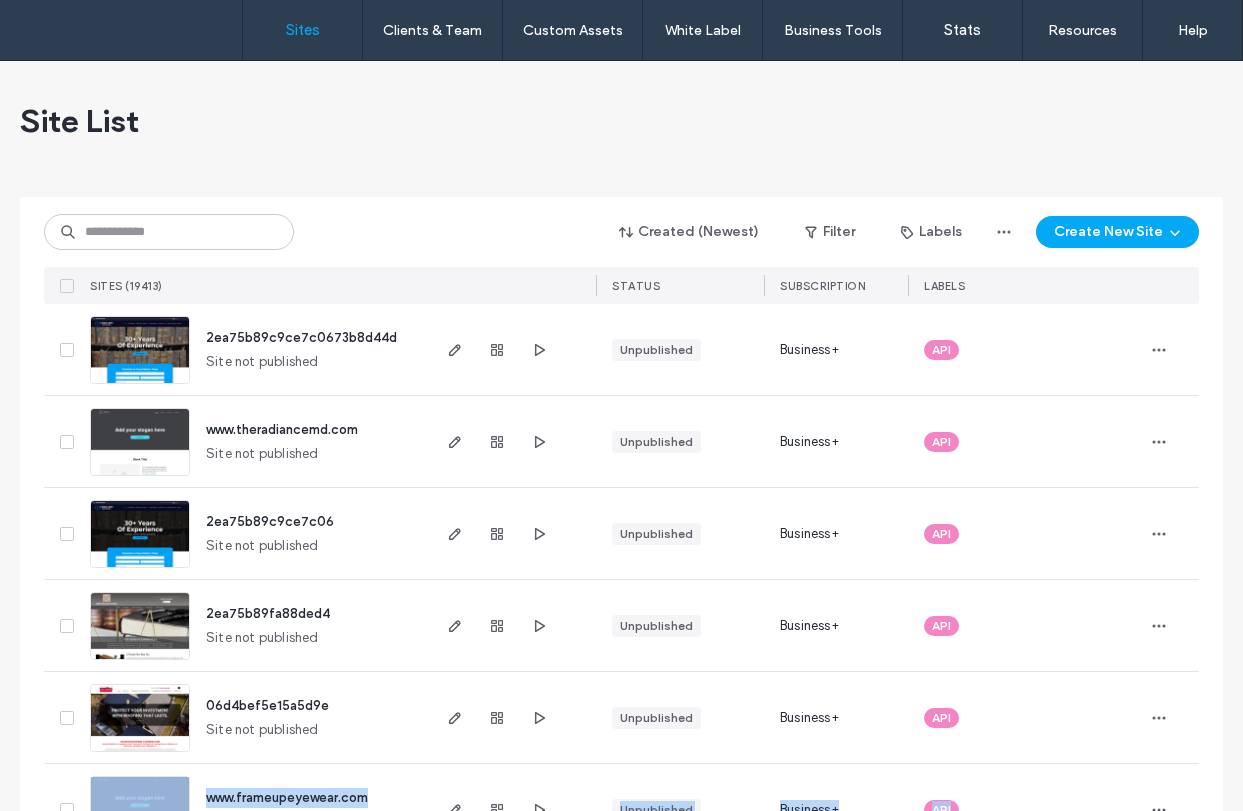 click on "Created (Newest) Filter Labels Create New Site SITES (19413) STATUS SUBSCRIPTION LABELS 2ea75b89c9ce7c0673b8d44d Site not published Unpublished Business+ API www.theradiancemd.com Site not published Unpublished Business+ API 2ea75b89c9ce7c06 Site not published Unpublished Business+ API 2ea75b89fa88ded4 Site not published Unpublished Business+ API 06d4bef5e15a5d9e Site not published Unpublished Business+ API www.frameupeyewear.com Site not published Unpublished Business+ API www.lewistonpres.org Site not published Unpublished Business+ API www.olivers2006.com Site not published Unpublished Business+ API www.bayareadecorativeconcretetemp.com Site not published Unpublished Business+ API www.capitalcompassandkey.com Site not published Unpublished Business+ API www.elitequalityclean.com Site not published Unpublished Business+ API www.kdmrenovations.com Site not published Unpublished Business+ API www.hendersonshomecarellc.com Site not published Unpublished Business+ API www.carlomasiandsons.net Site not published" at bounding box center [621, 3724] 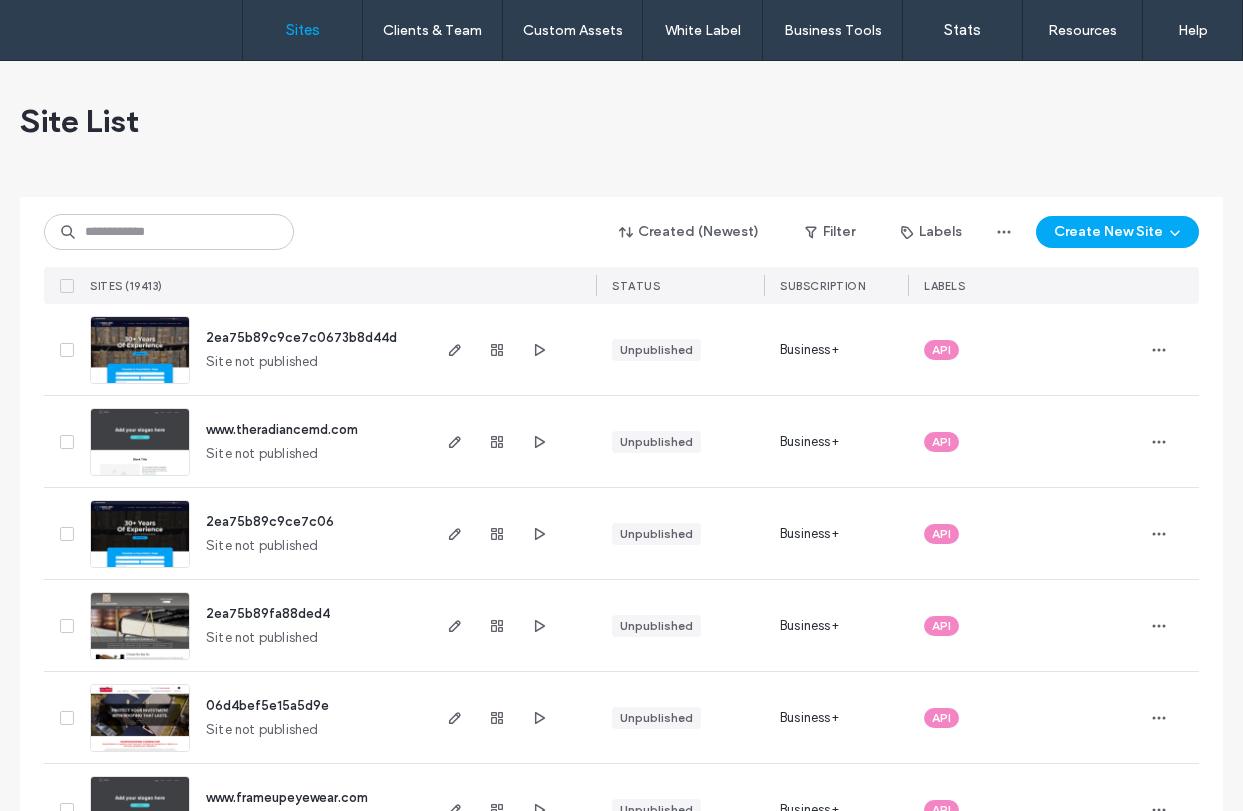 click on "Created (Newest) Filter Labels Create New Site SITES (19413) STATUS SUBSCRIPTION LABELS" at bounding box center (621, 250) 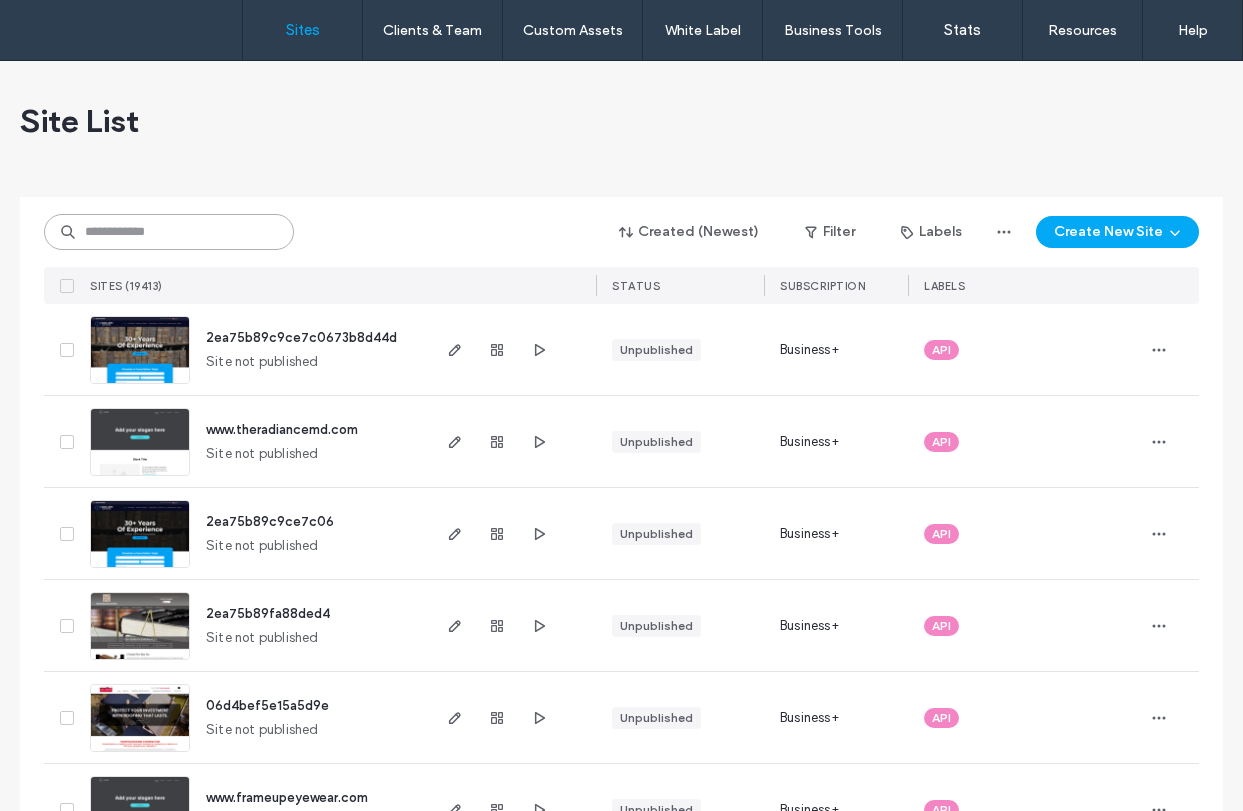 click at bounding box center (169, 232) 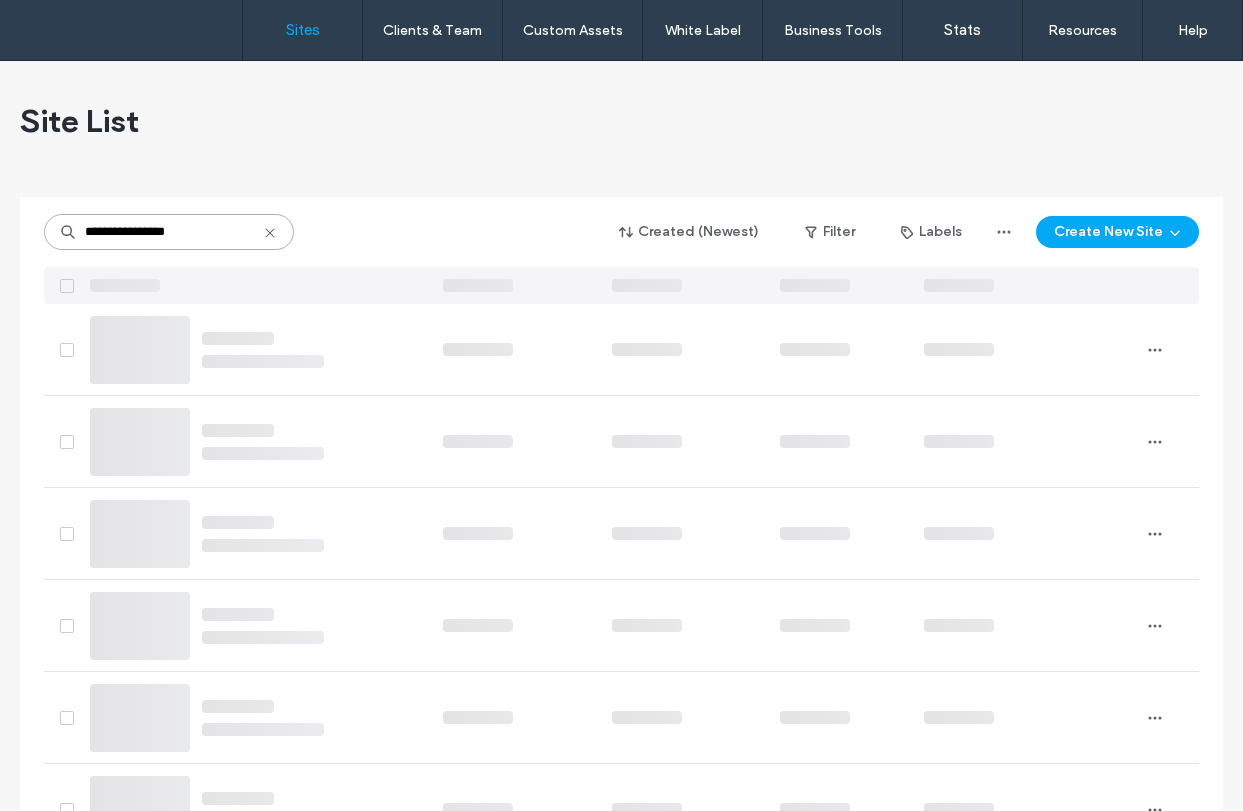 type on "**********" 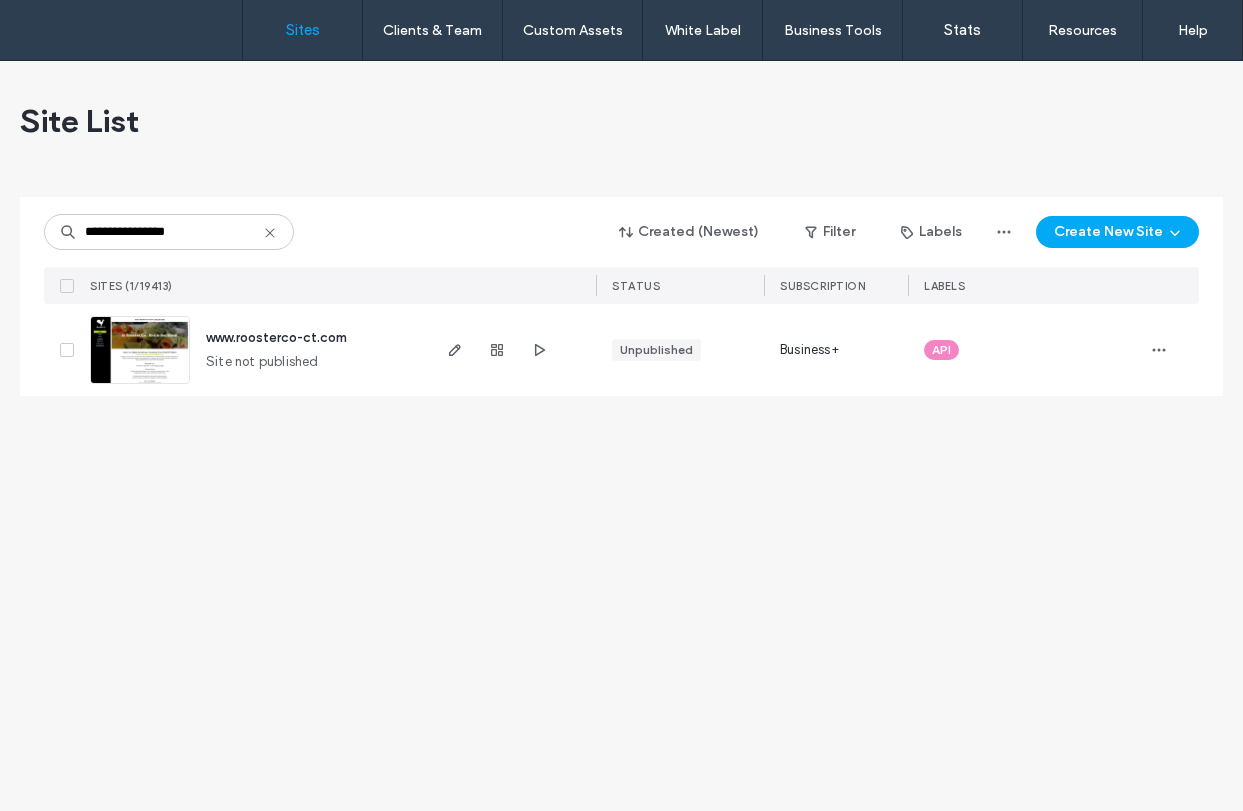 click at bounding box center [140, 385] 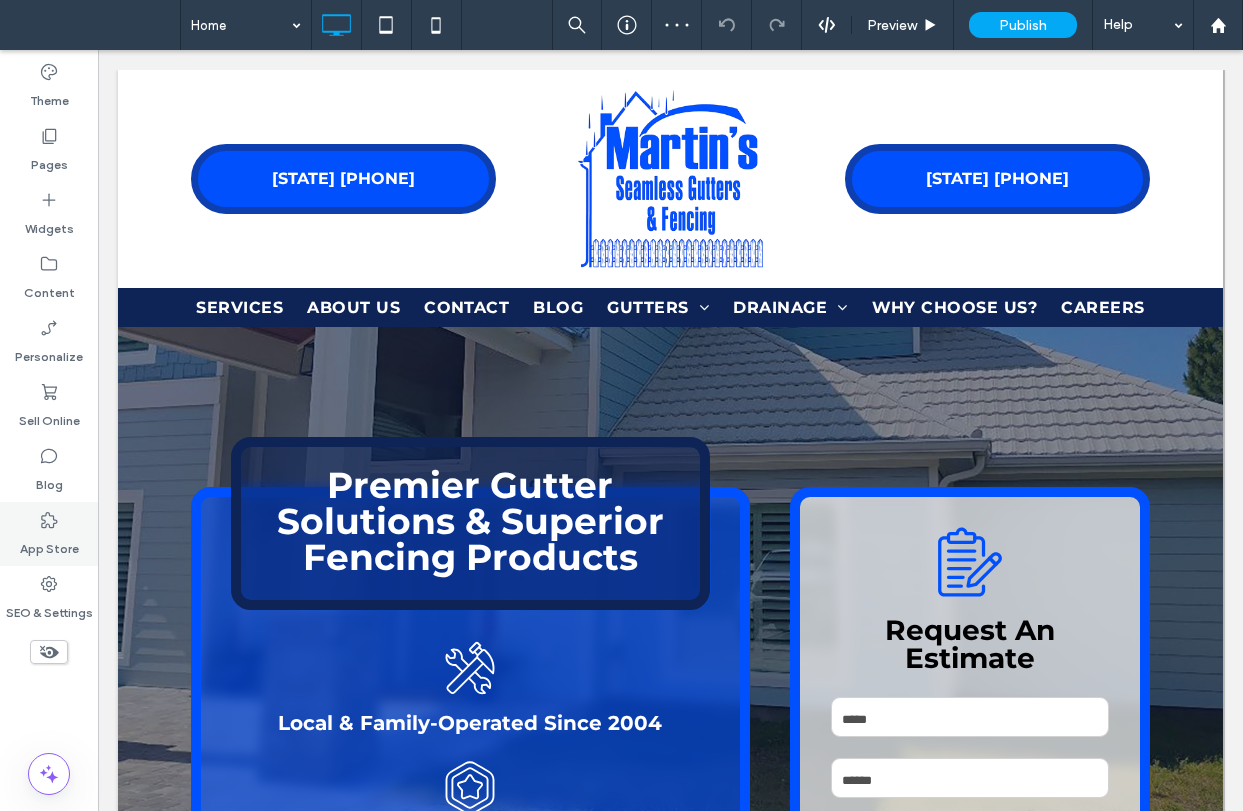 scroll, scrollTop: 0, scrollLeft: 0, axis: both 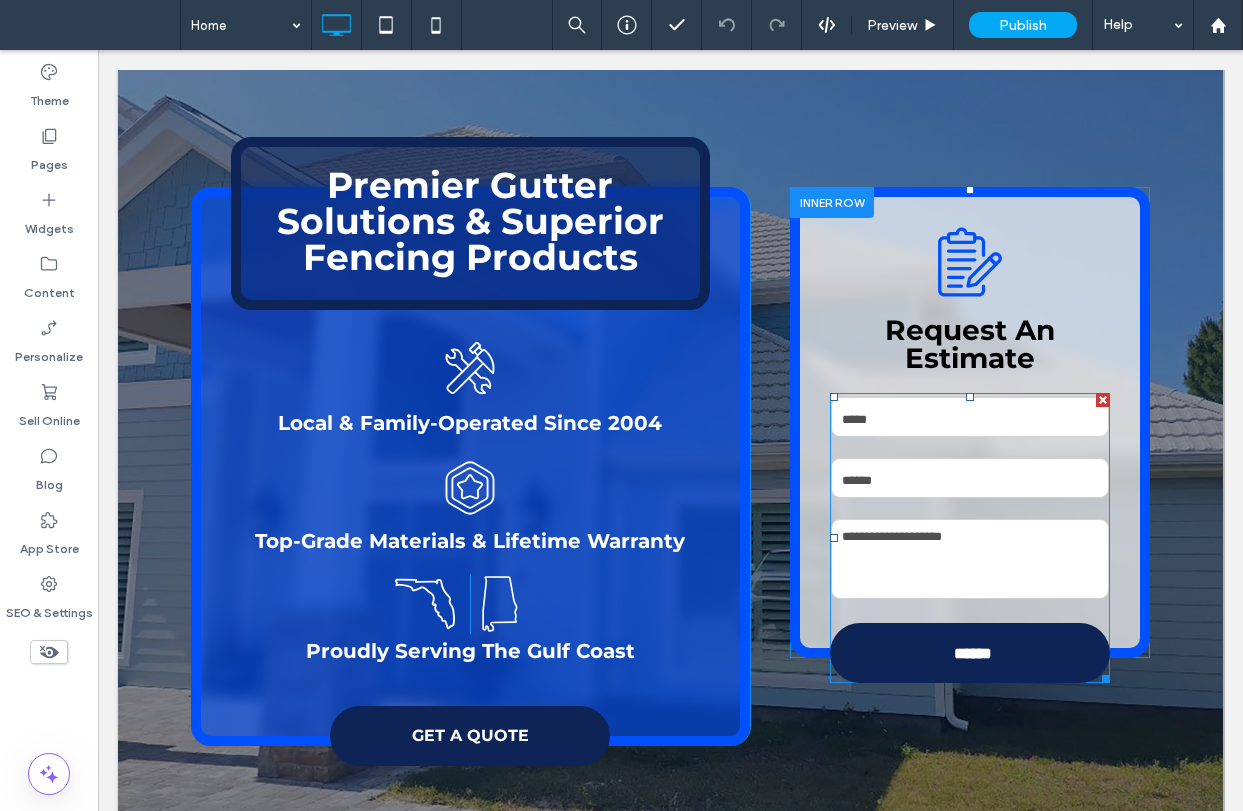 click on "Email:" at bounding box center [970, 477] 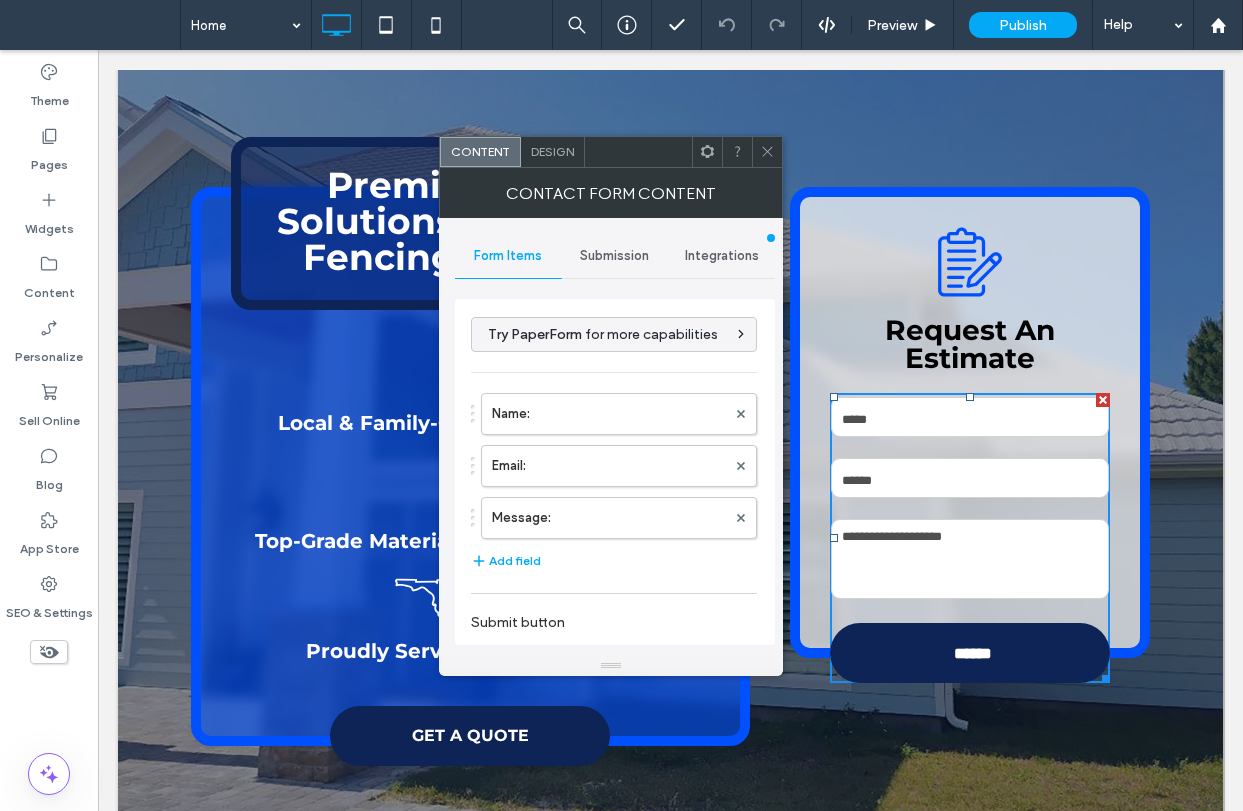 click on "Submission" at bounding box center [614, 256] 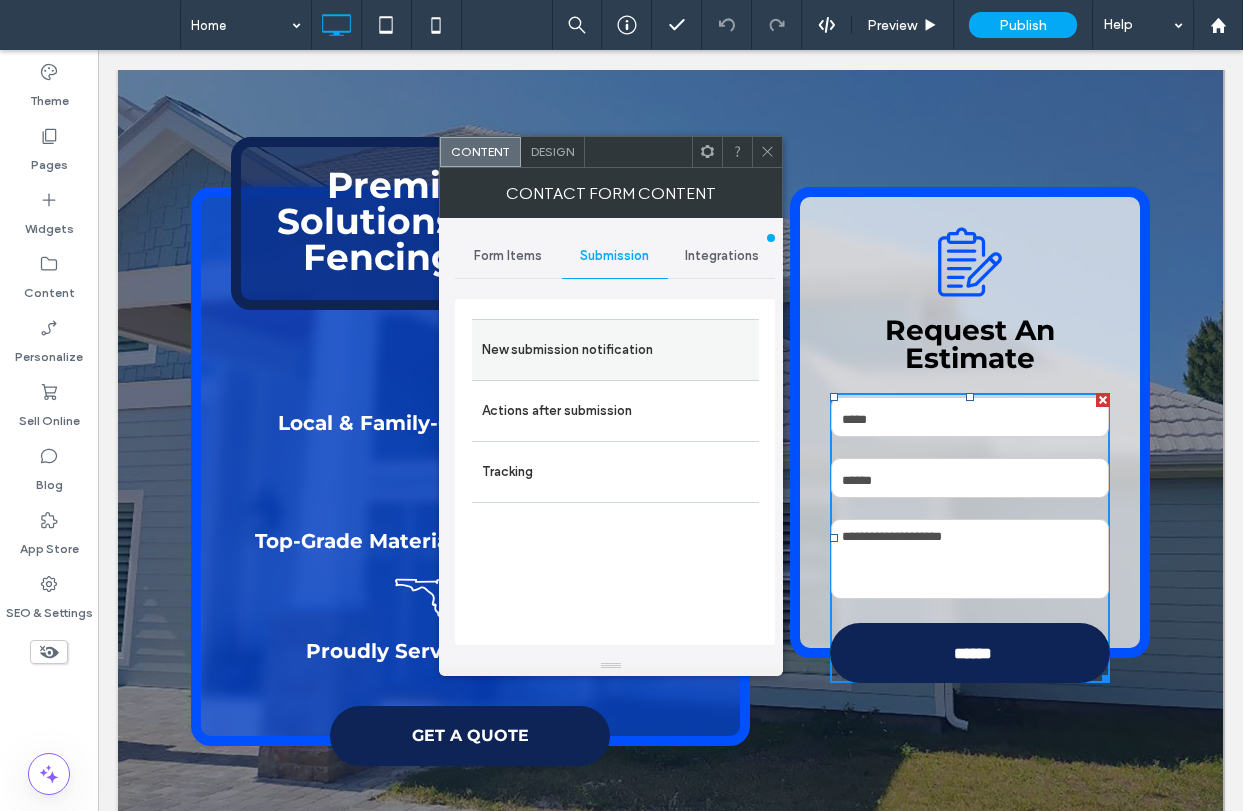 click on "New submission notification" at bounding box center [615, 350] 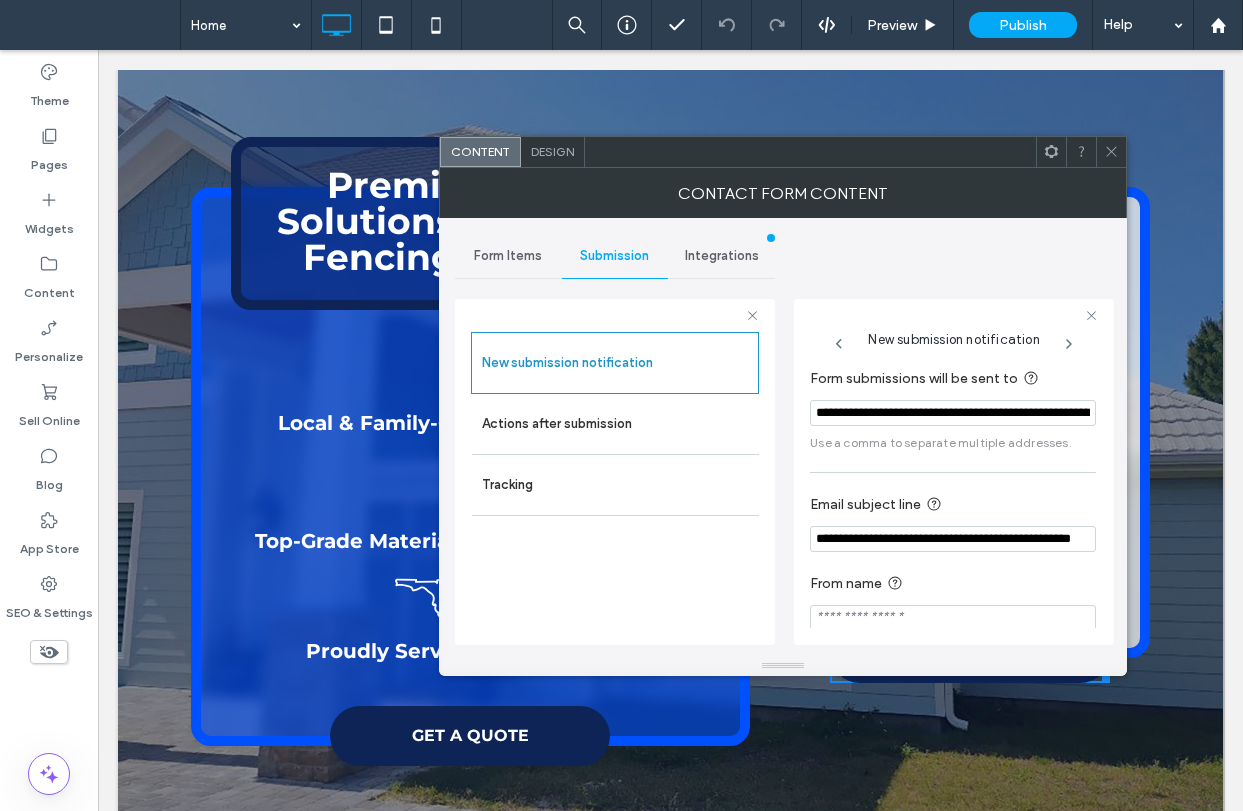 click 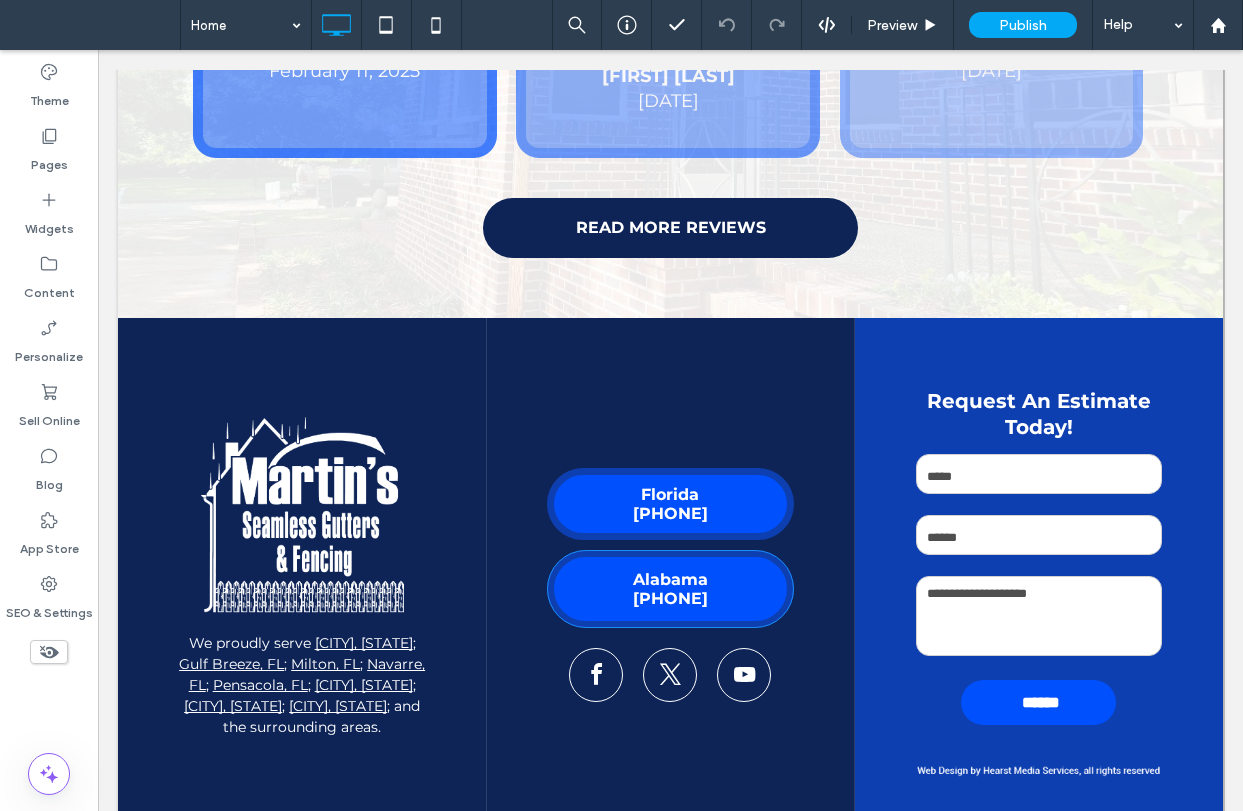 scroll, scrollTop: 4094, scrollLeft: 0, axis: vertical 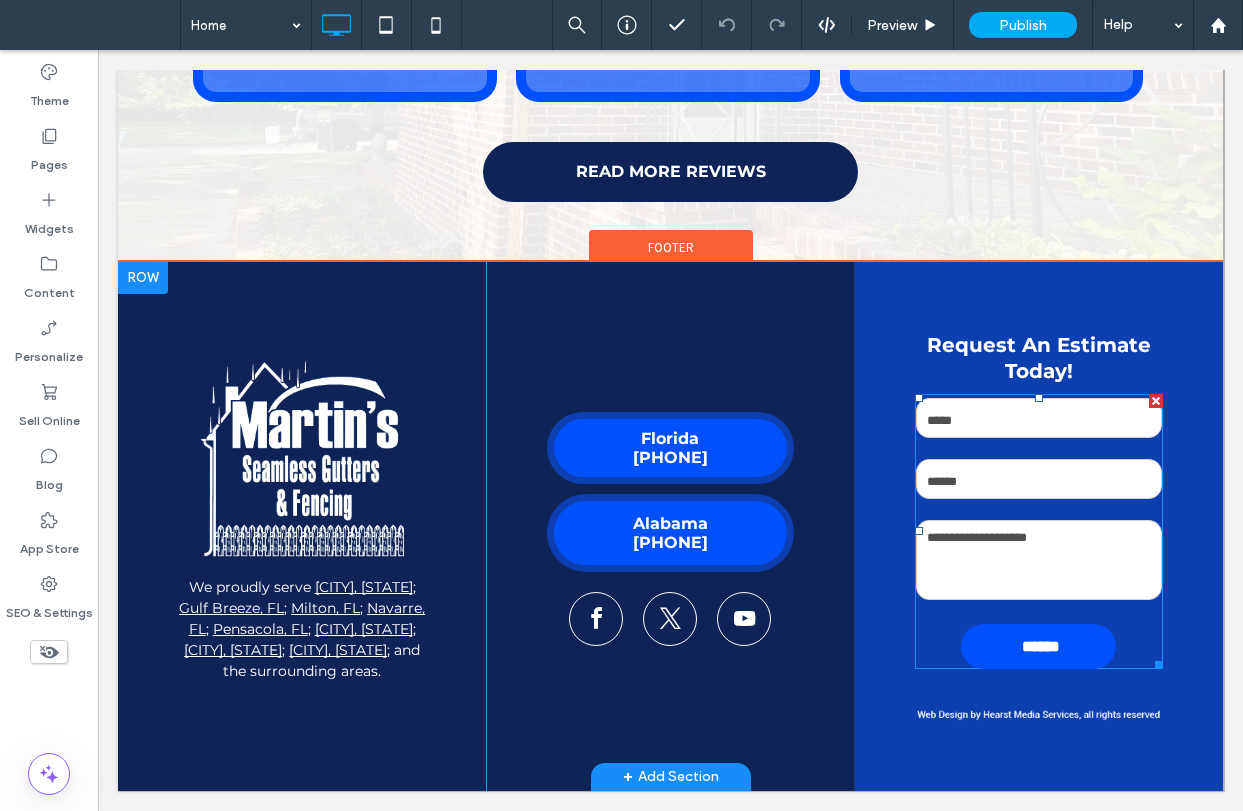 click on "Message:" at bounding box center (1038, 559) 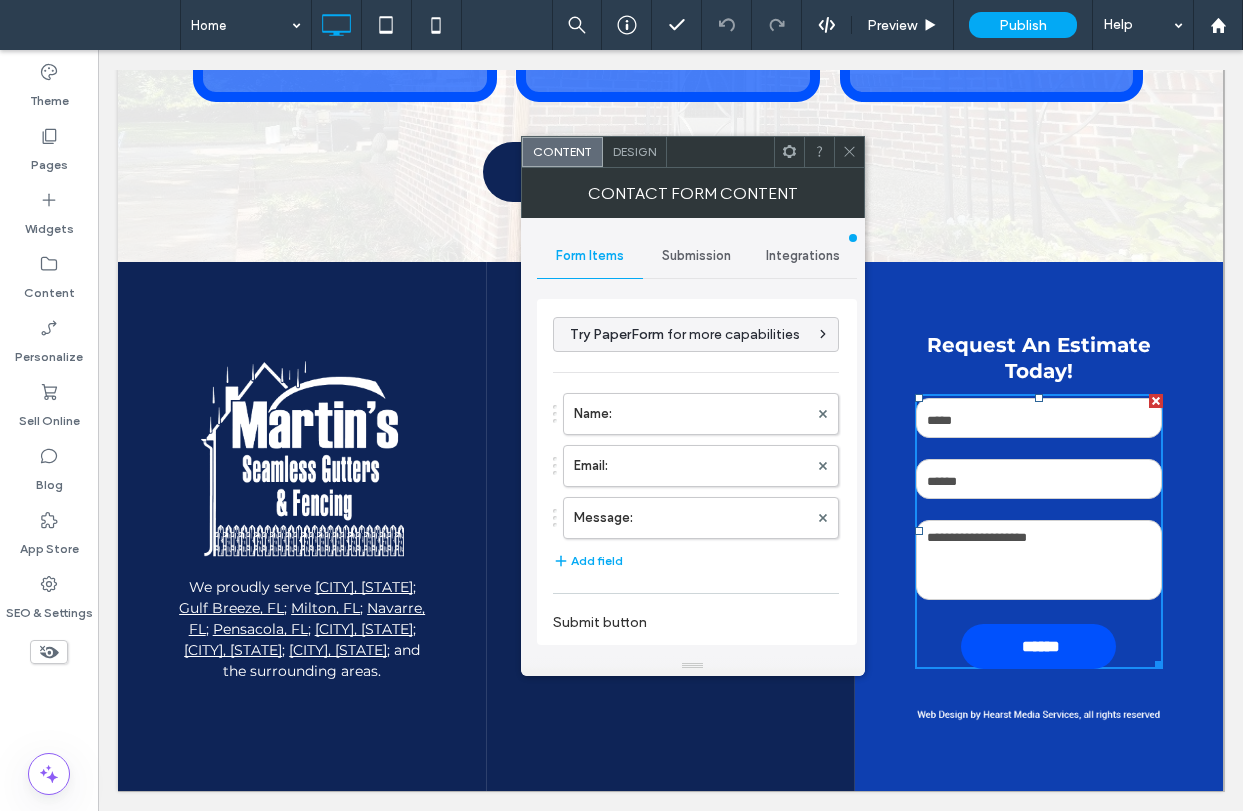 click on "Submission" at bounding box center (696, 256) 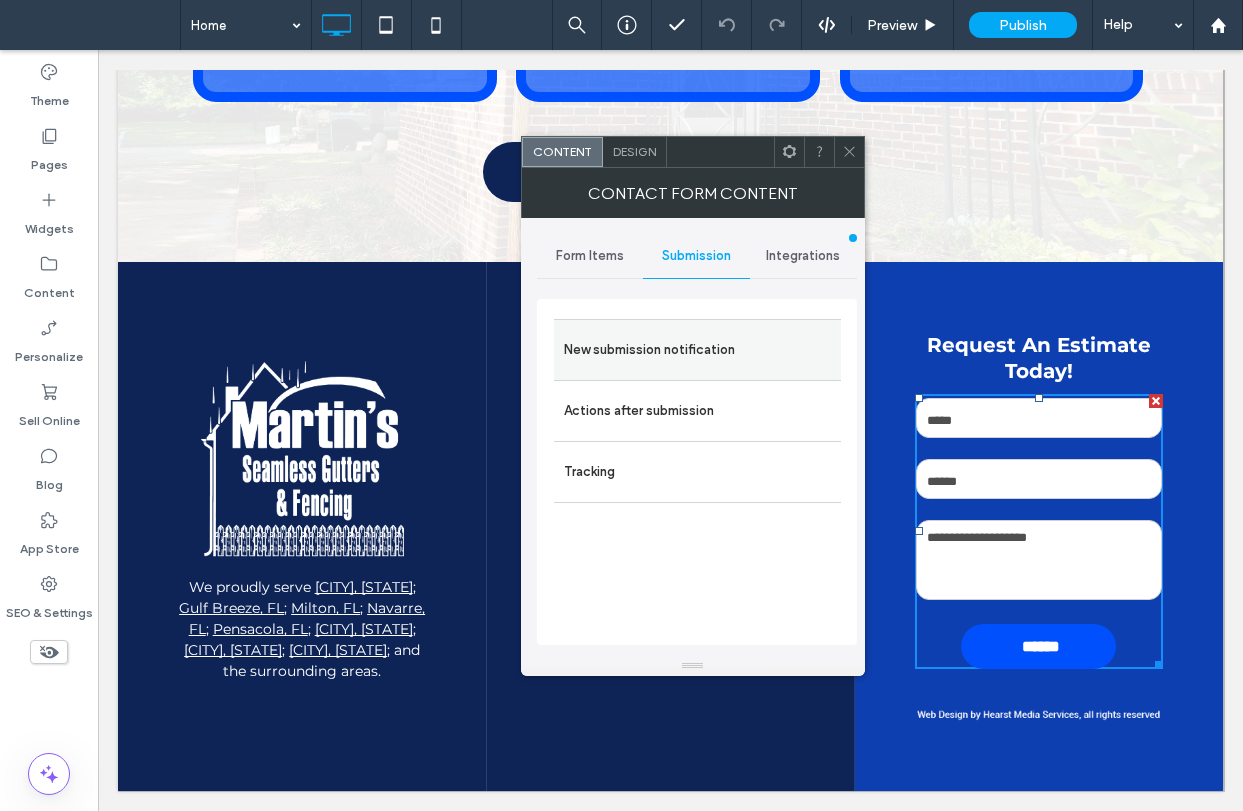 click on "New submission notification" at bounding box center [697, 350] 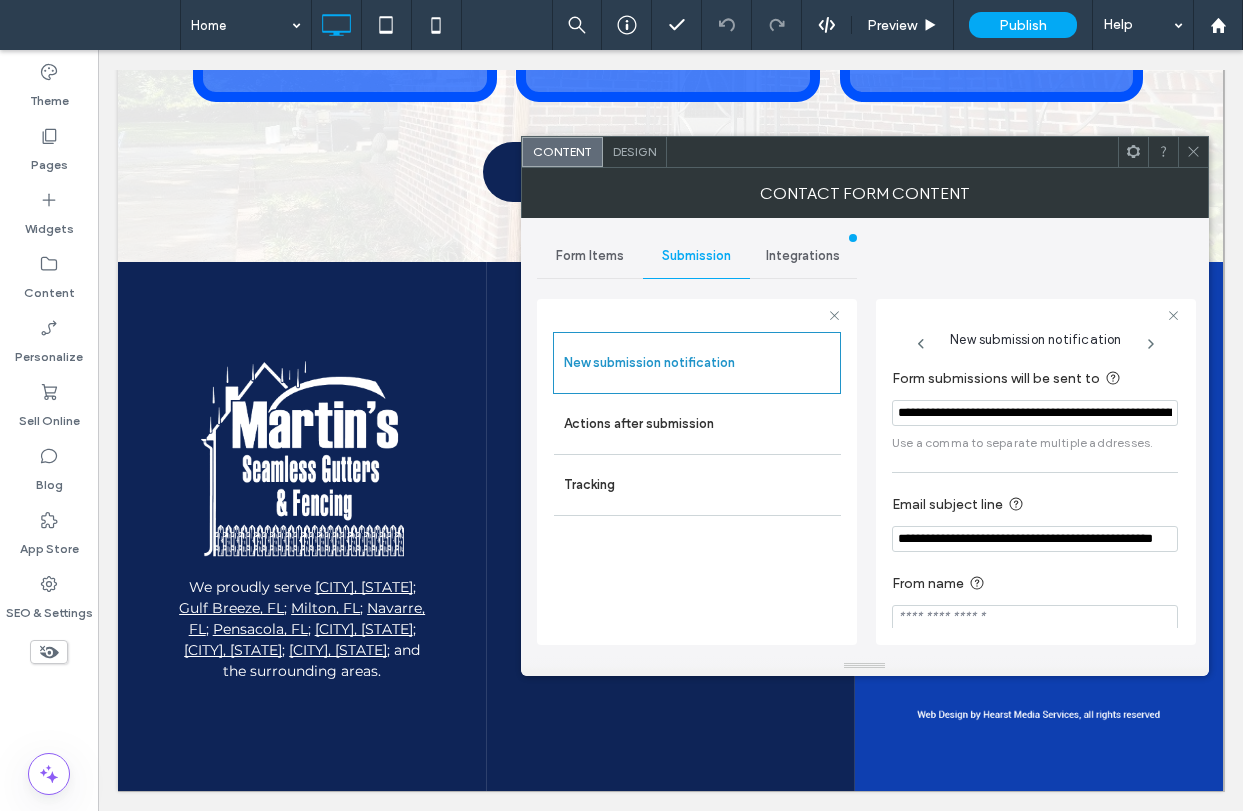 click 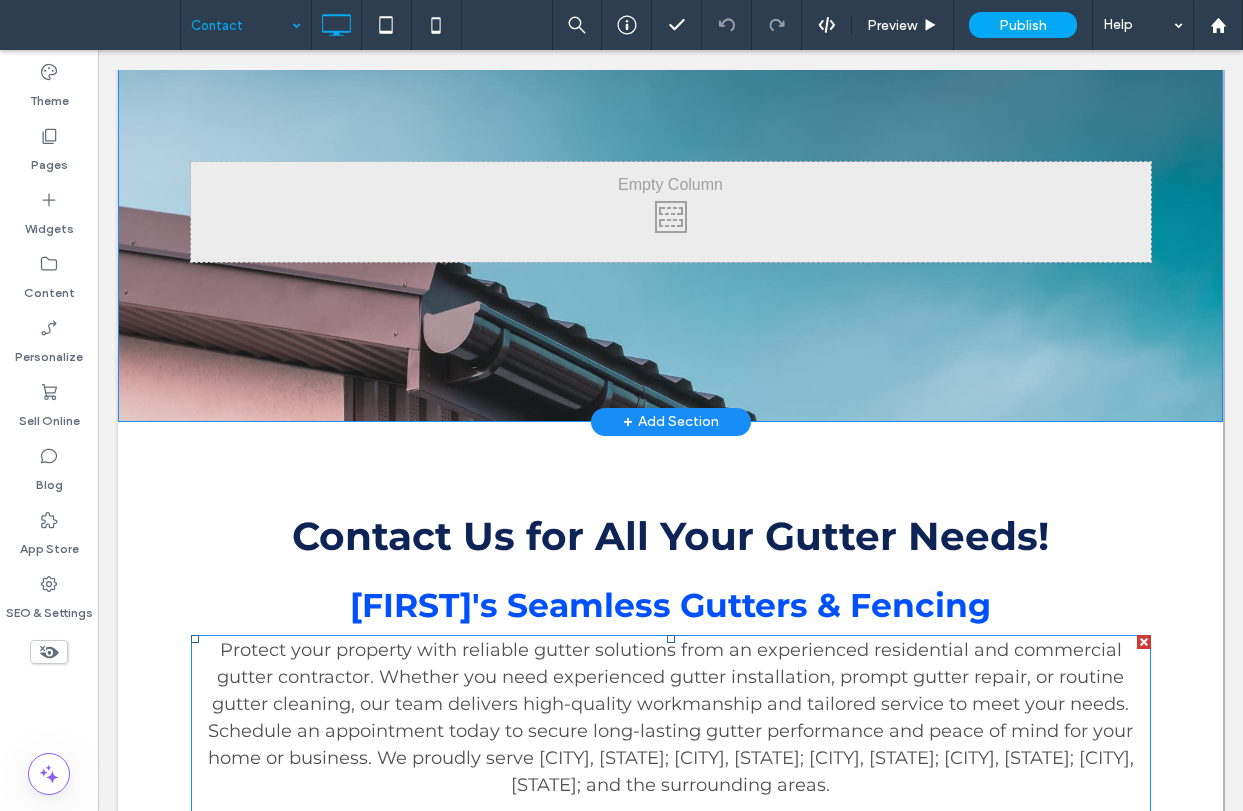 scroll, scrollTop: 0, scrollLeft: 0, axis: both 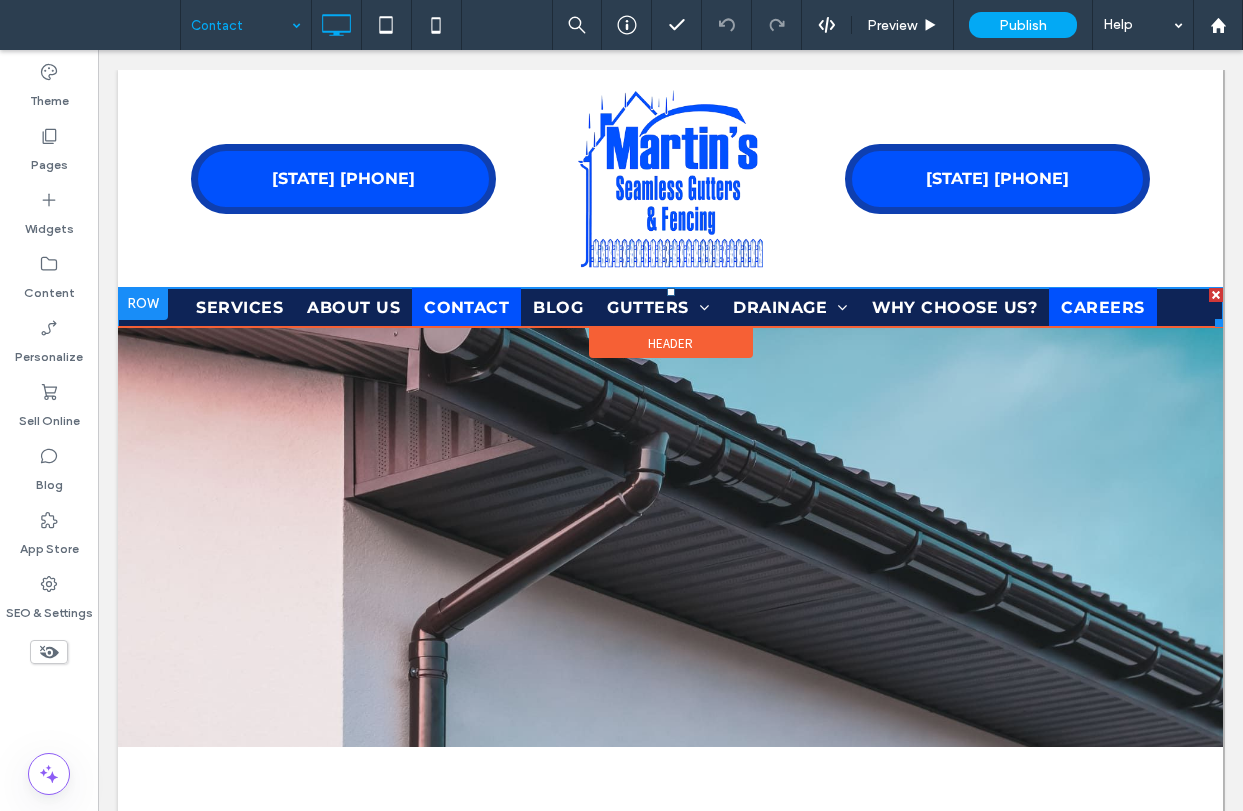 click on "Careers" at bounding box center (1102, 307) 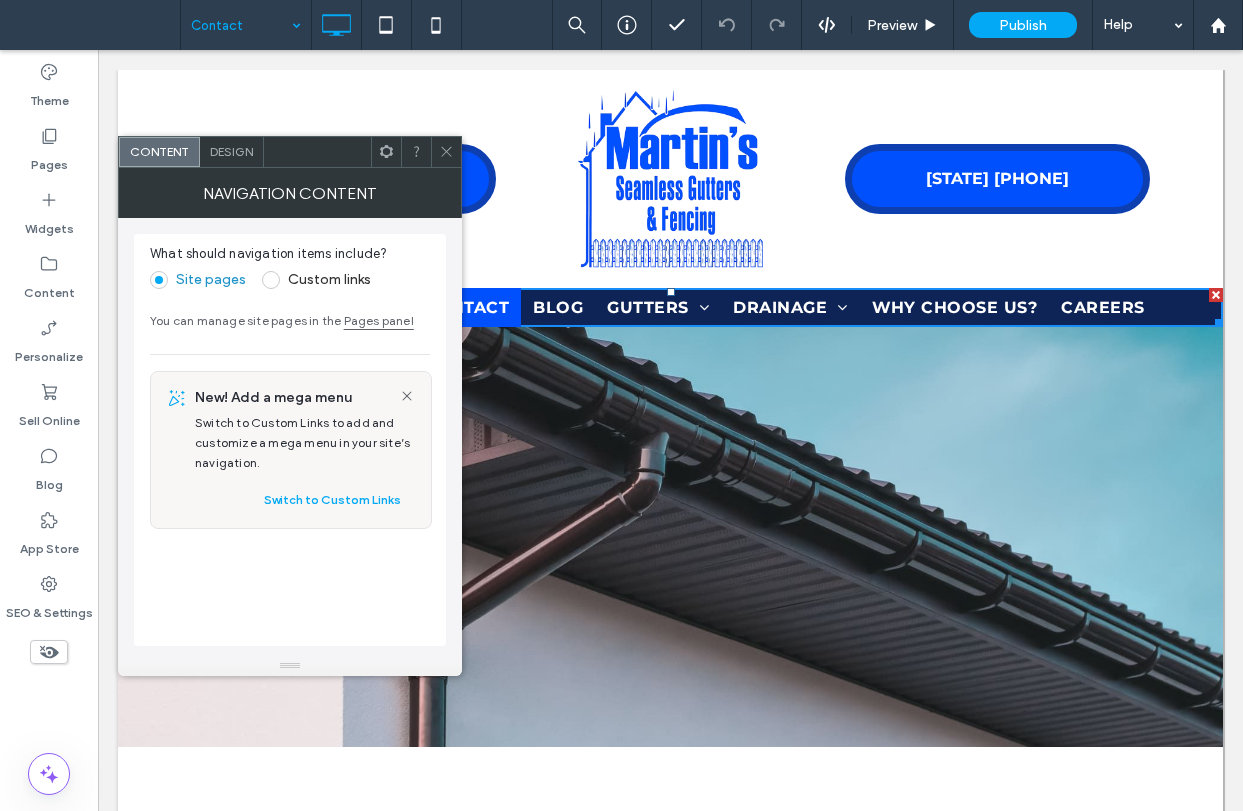 click 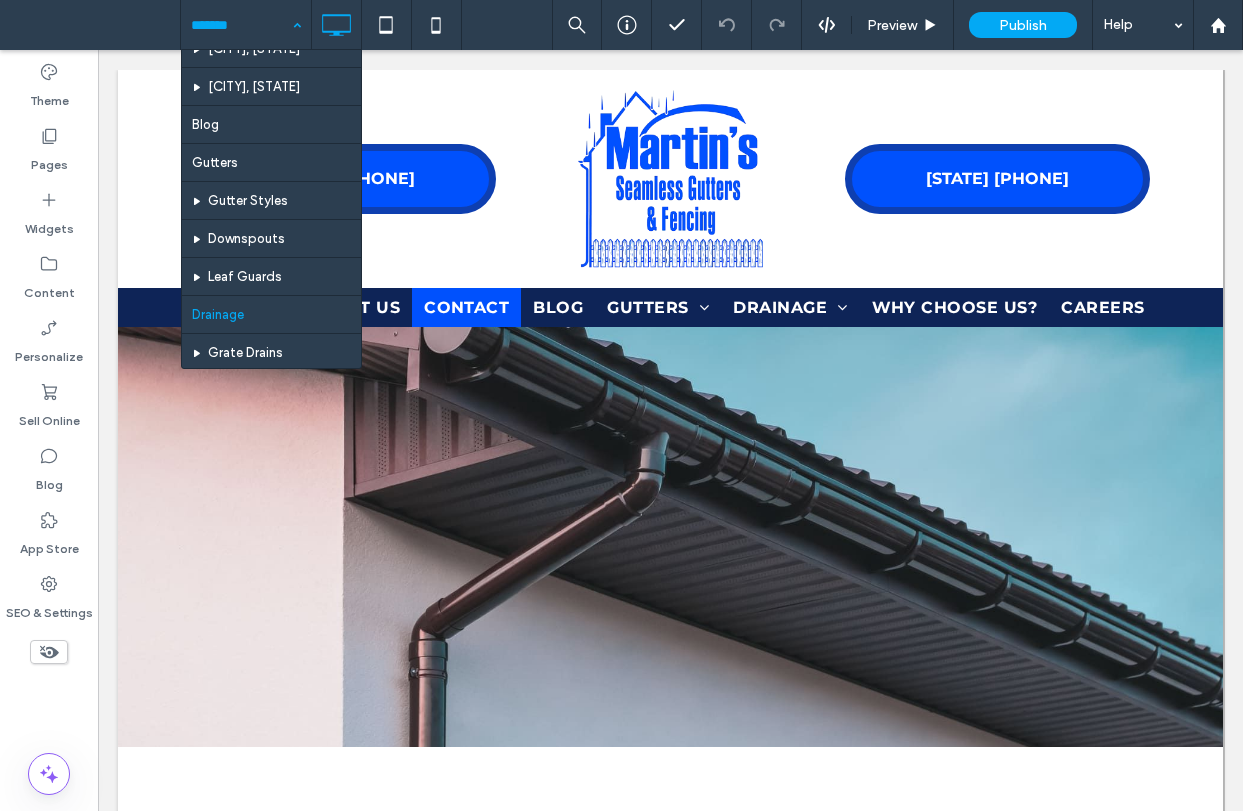 scroll, scrollTop: 591, scrollLeft: 0, axis: vertical 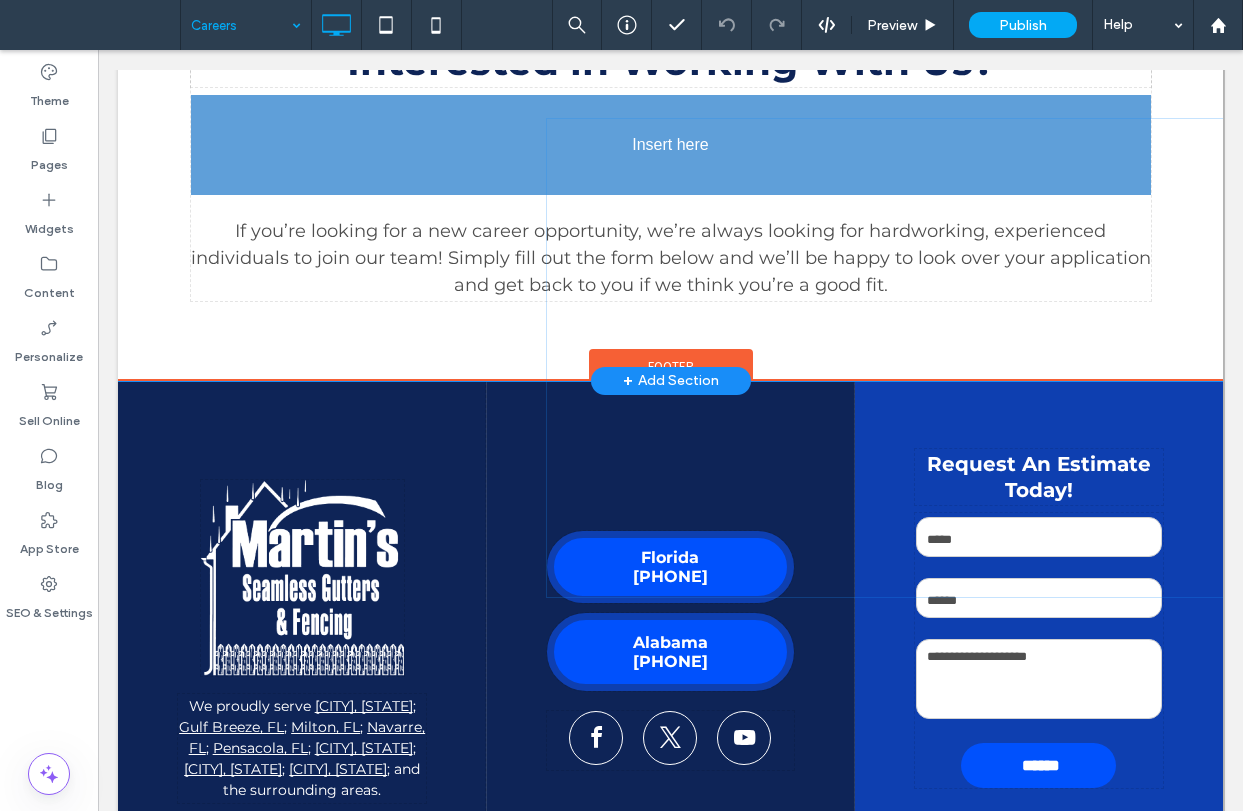 drag, startPoint x: 1139, startPoint y: 253, endPoint x: 1113, endPoint y: 218, distance: 43.60046 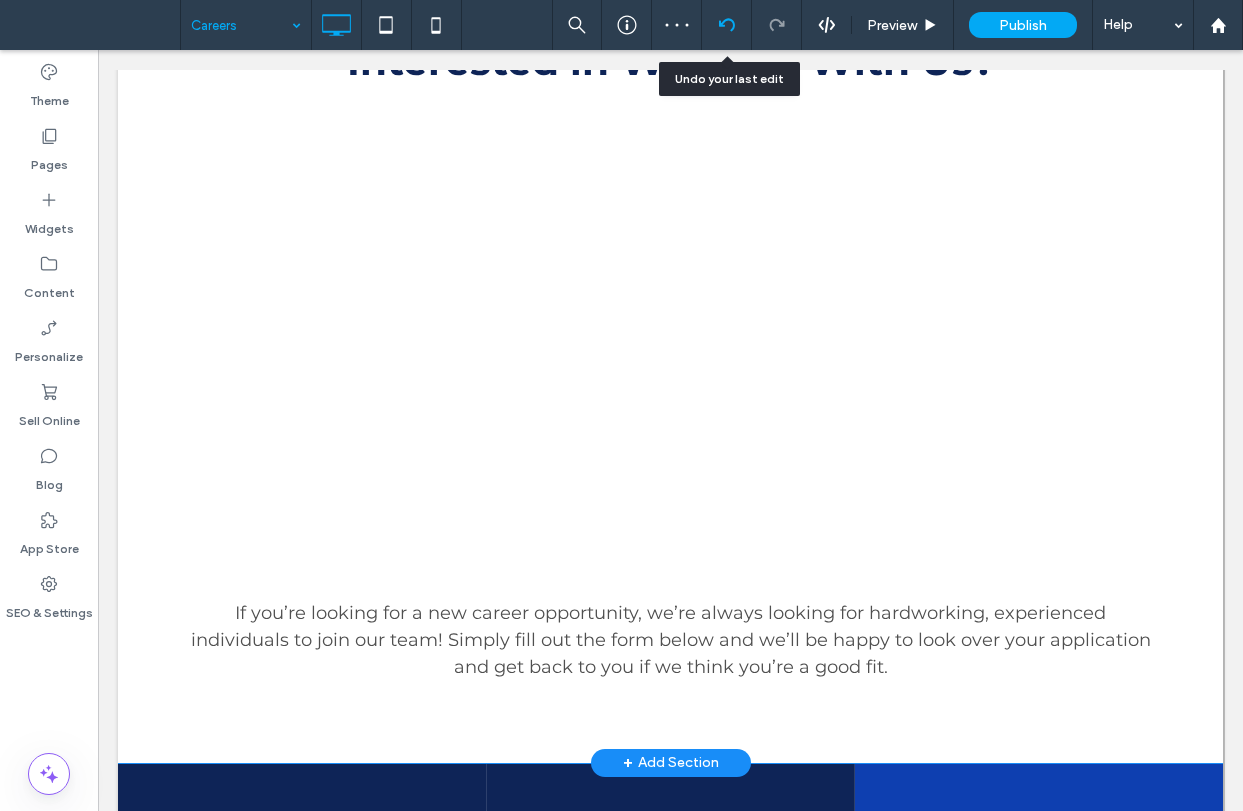 click 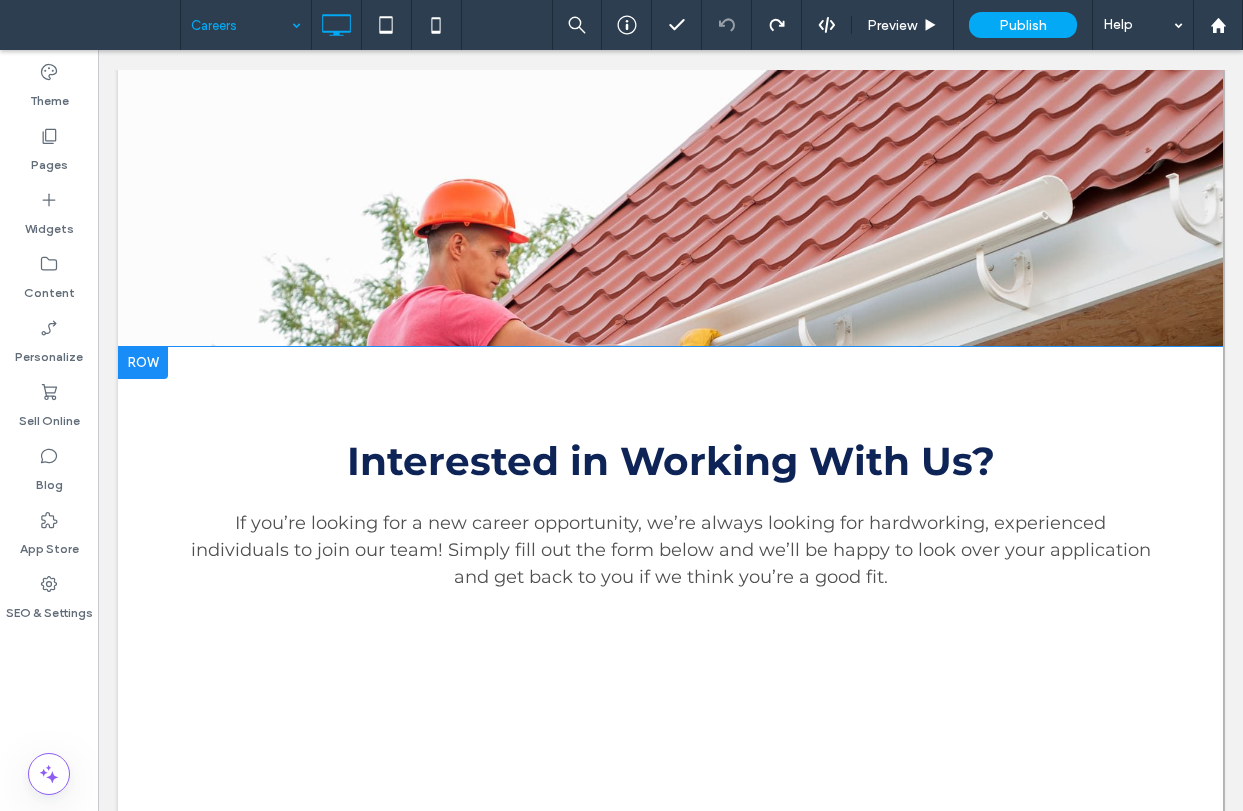 scroll, scrollTop: 1000, scrollLeft: 0, axis: vertical 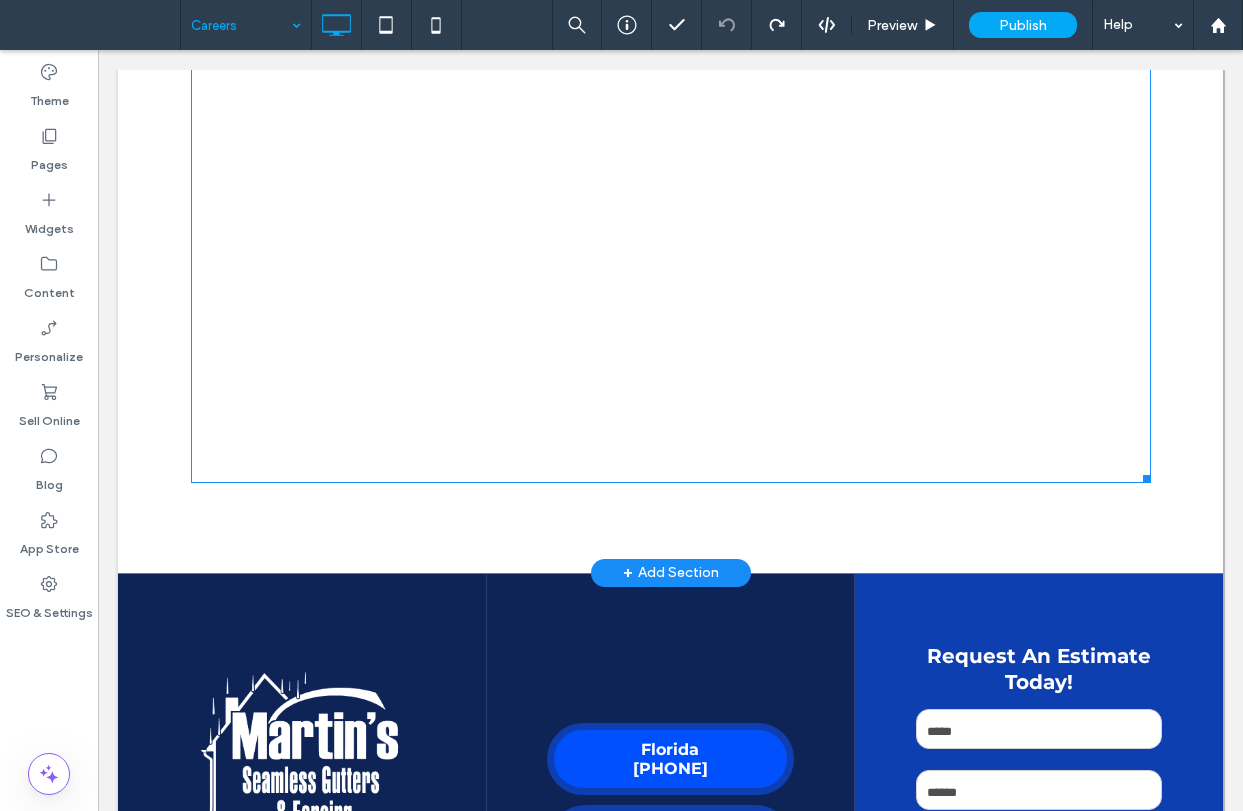 click at bounding box center (671, 243) 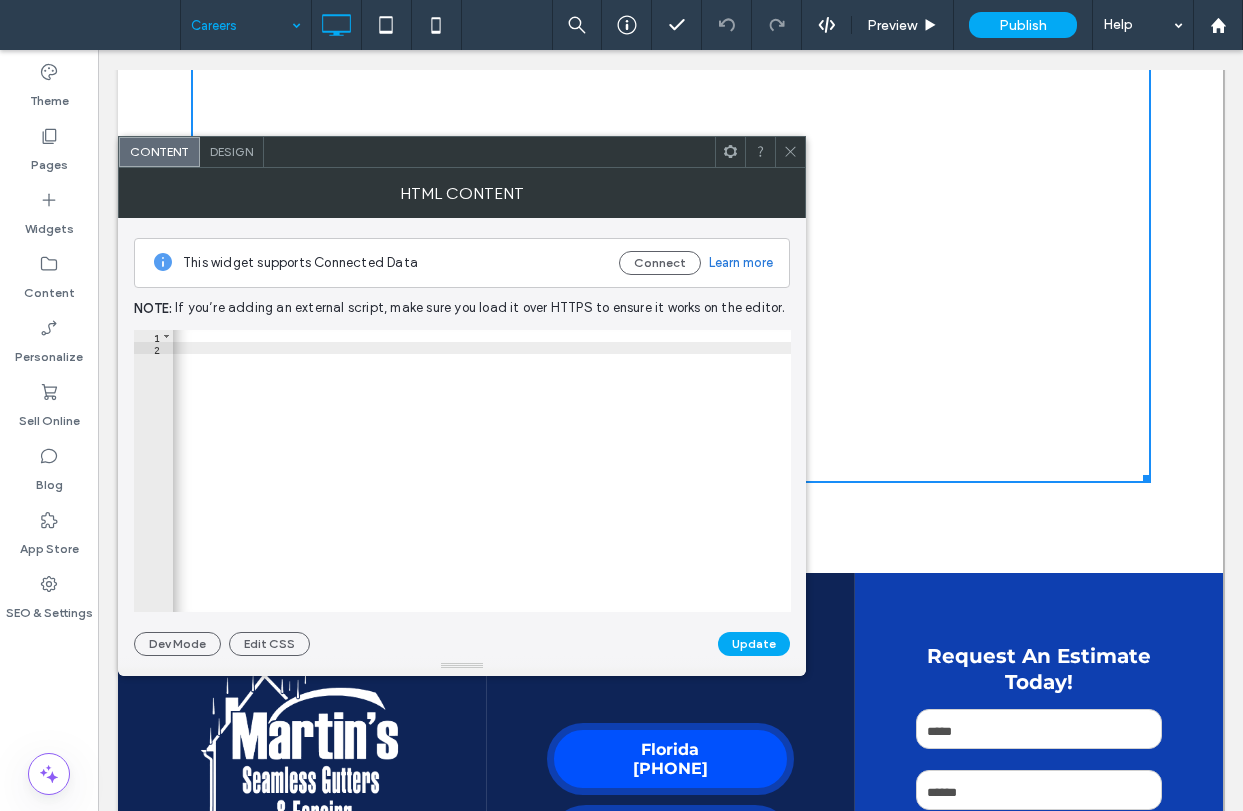 scroll, scrollTop: 0, scrollLeft: 1694, axis: horizontal 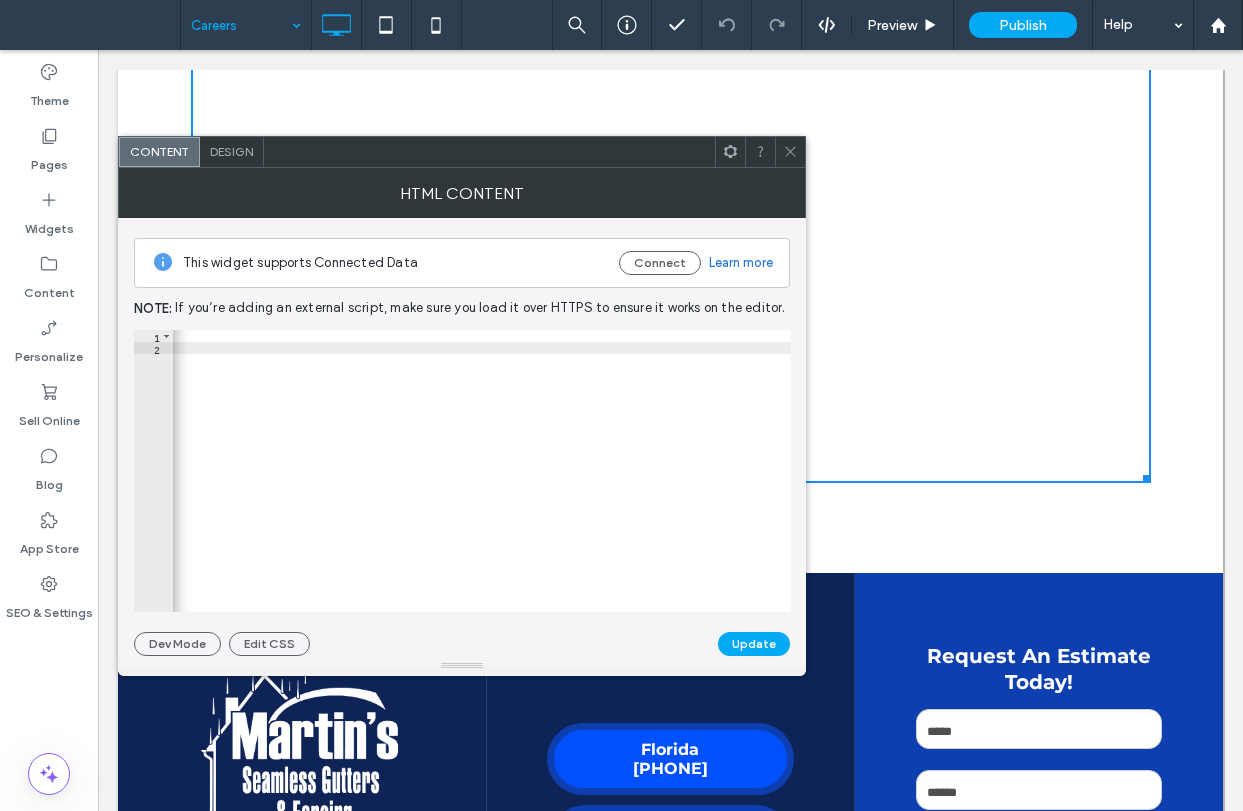 drag, startPoint x: 323, startPoint y: 598, endPoint x: 777, endPoint y: 419, distance: 488.0133 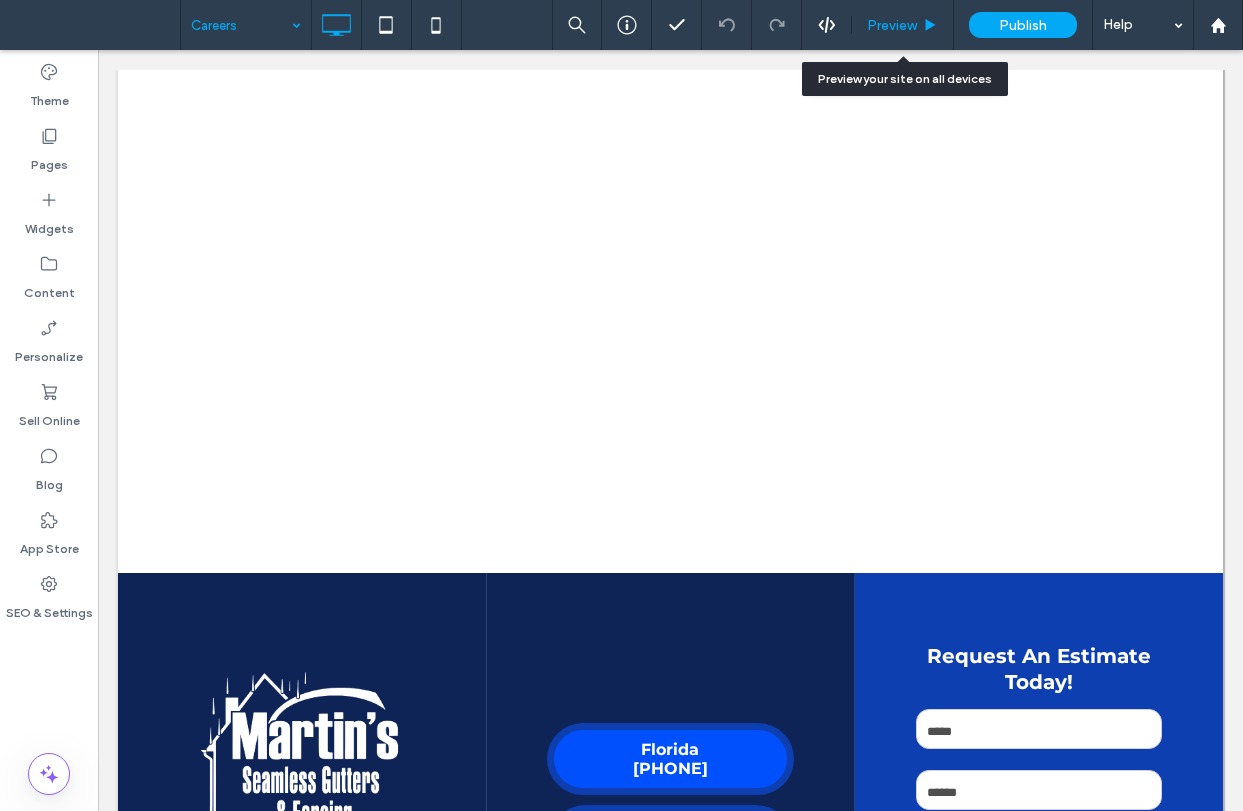 click on "Preview" at bounding box center [892, 25] 